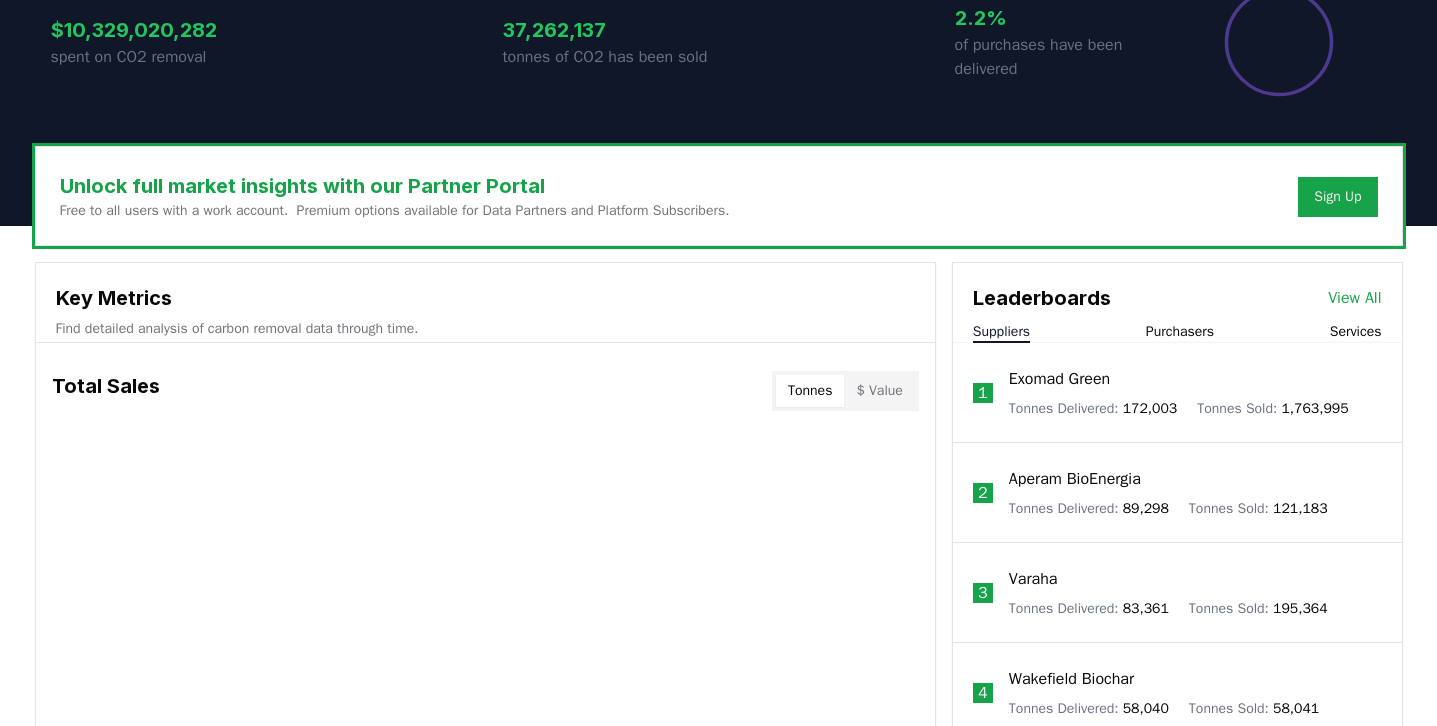 scroll, scrollTop: 562, scrollLeft: 0, axis: vertical 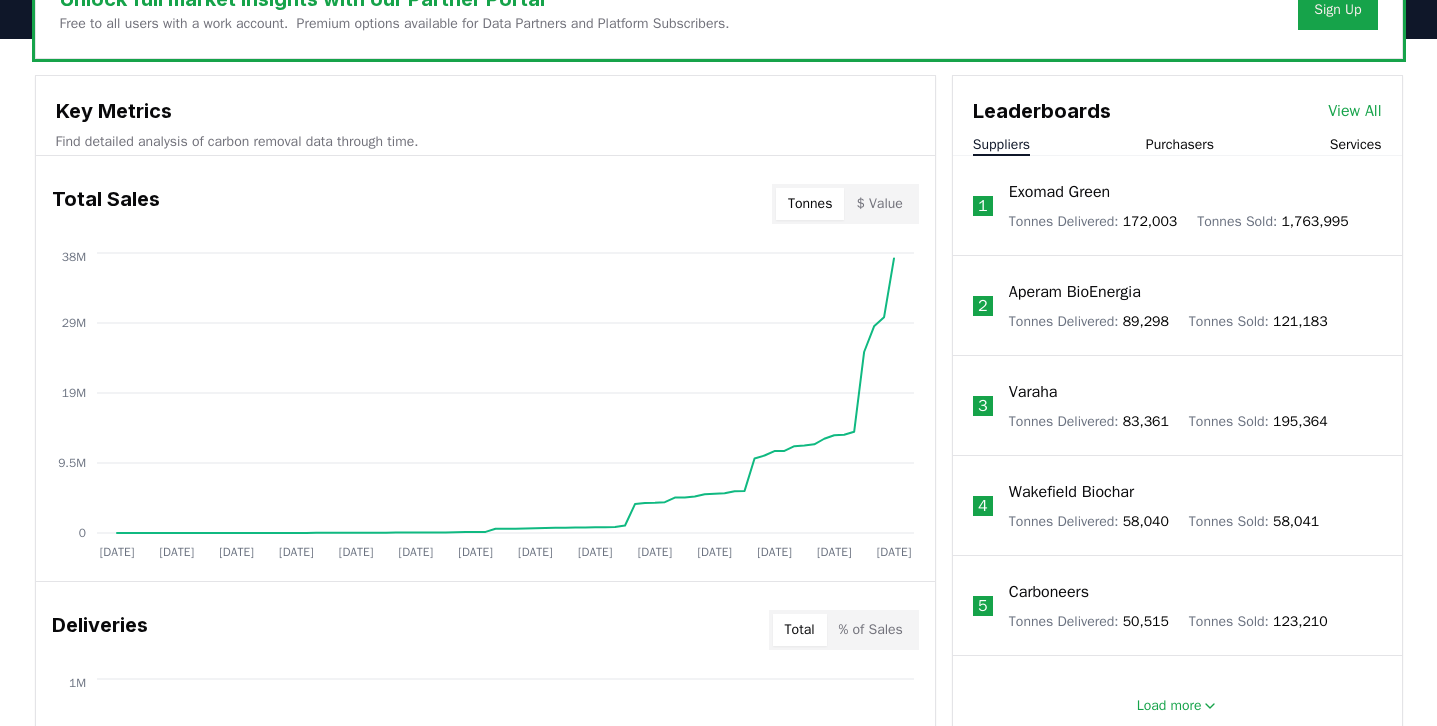 click on "$ Value" at bounding box center (879, 204) 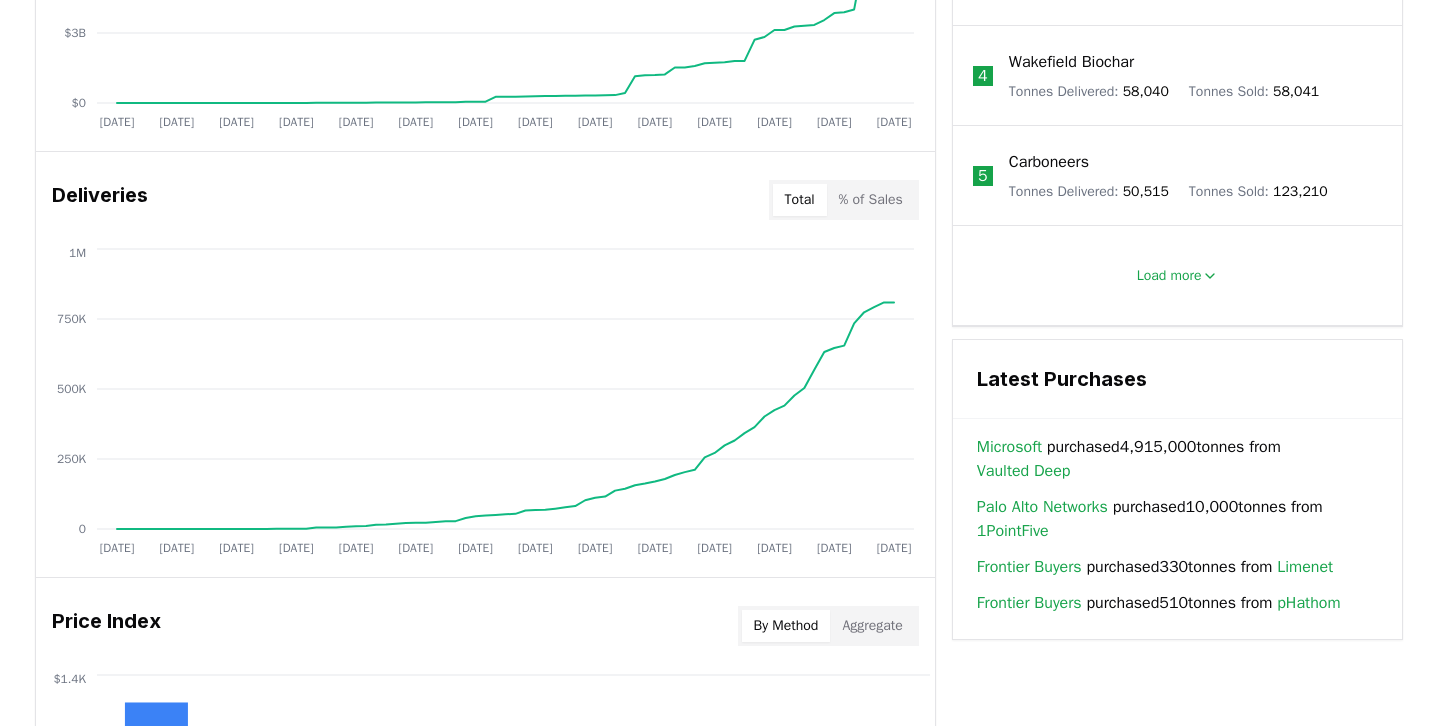 scroll, scrollTop: 1107, scrollLeft: 0, axis: vertical 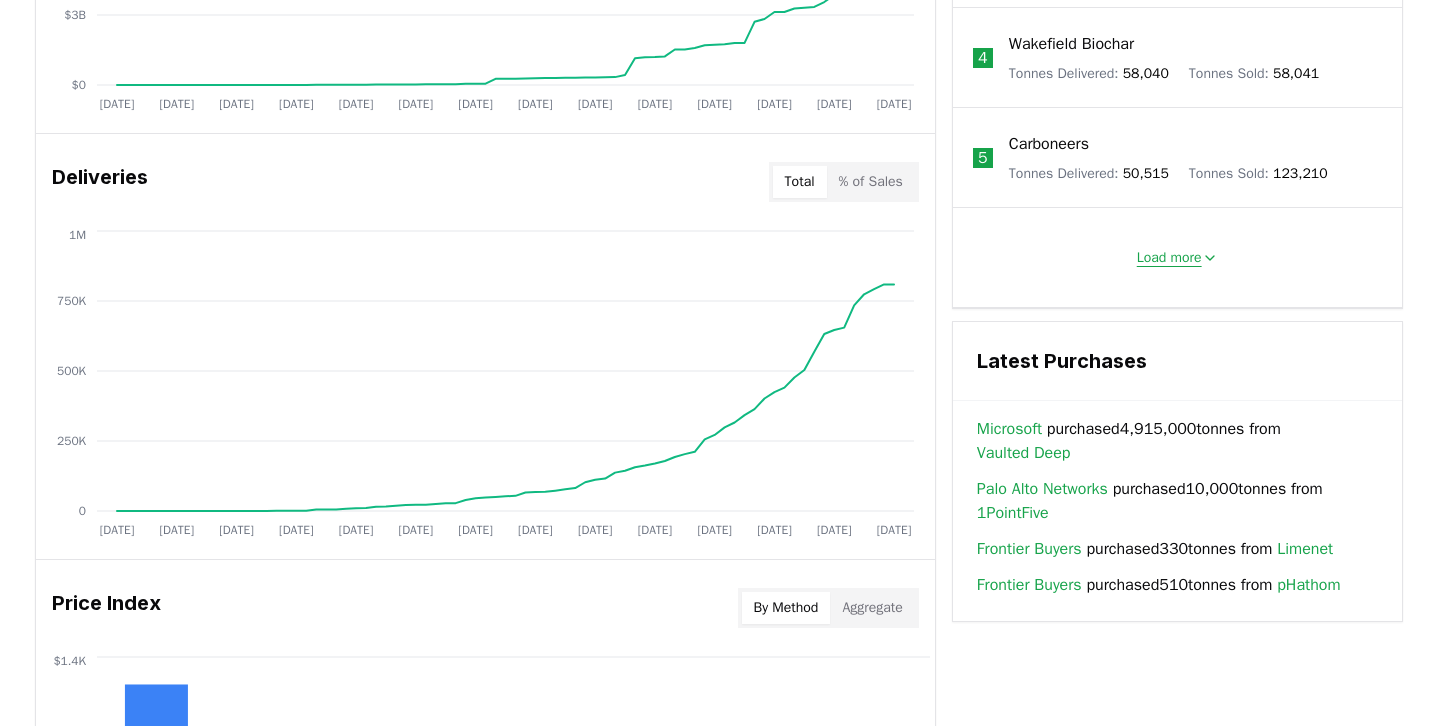 click on "Load more" at bounding box center (1177, 258) 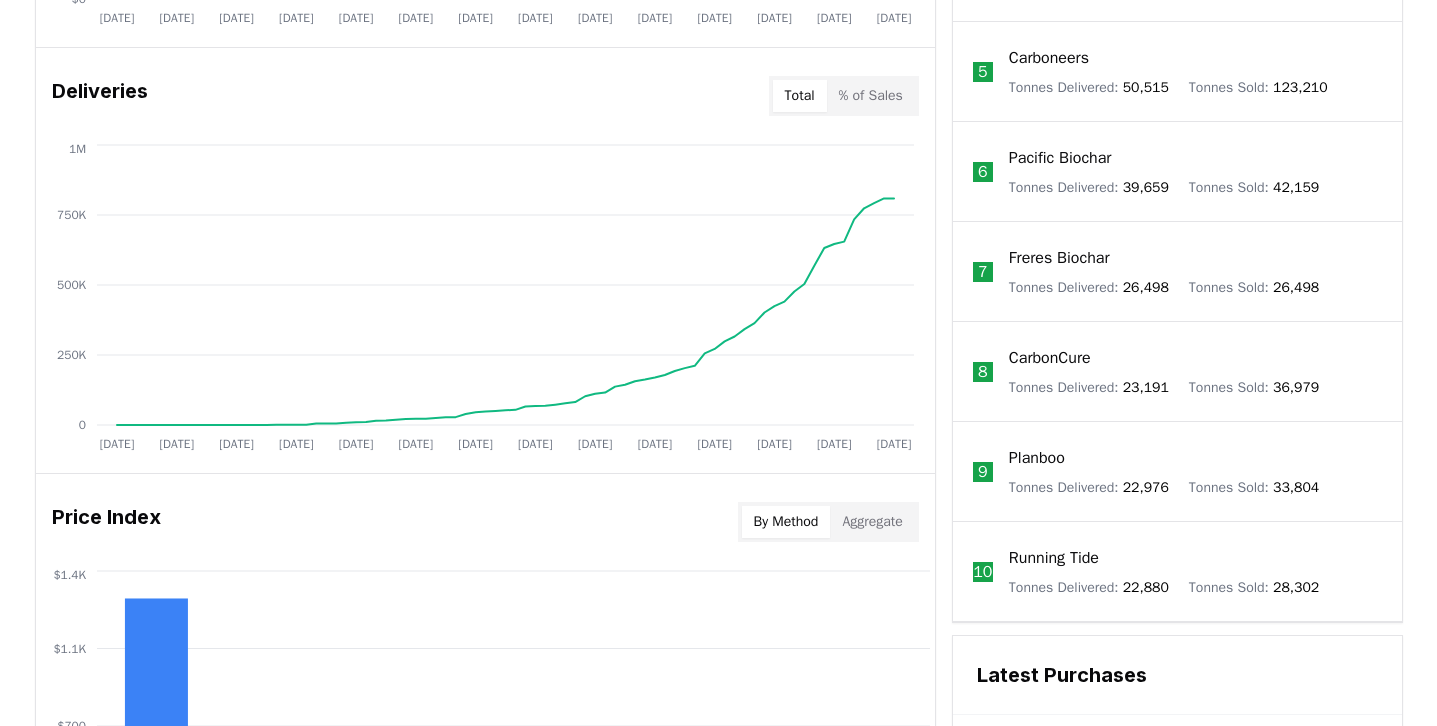 scroll, scrollTop: 1208, scrollLeft: 0, axis: vertical 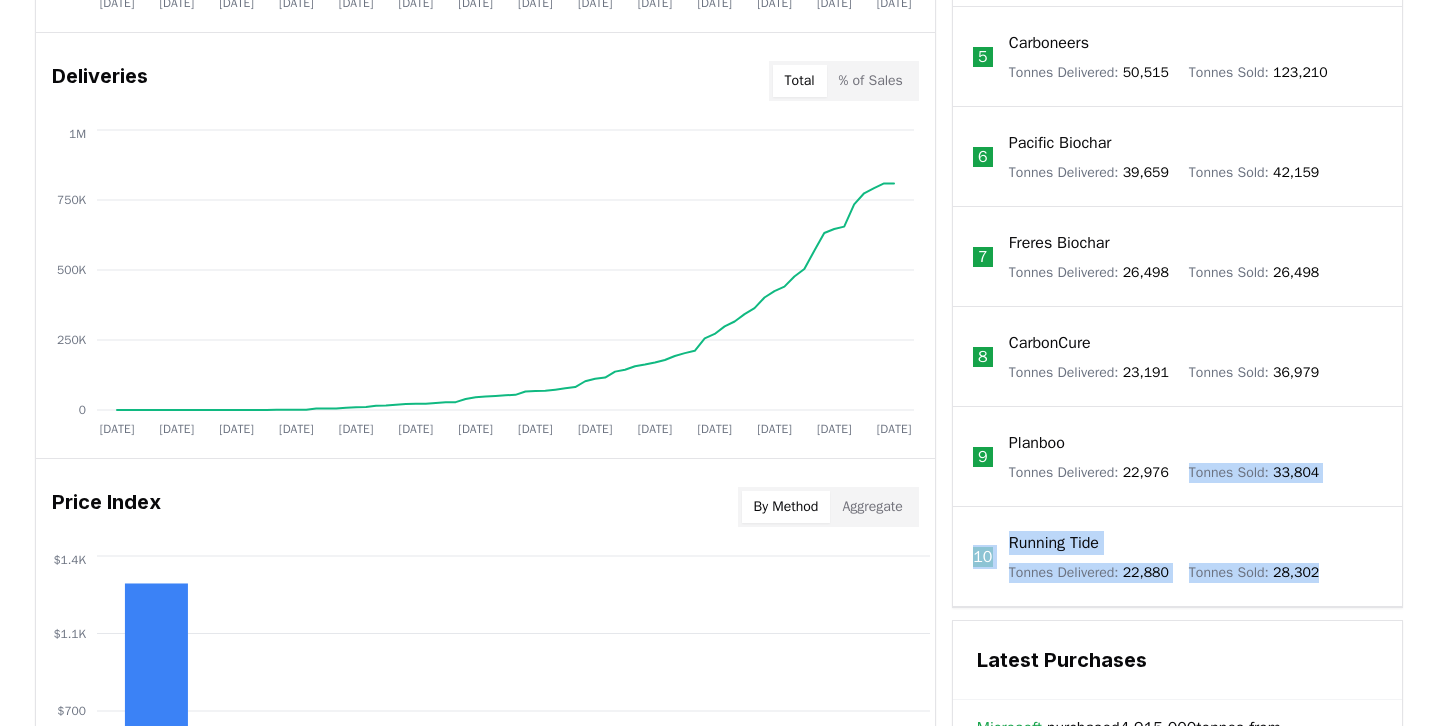 drag, startPoint x: 1372, startPoint y: 570, endPoint x: 1091, endPoint y: 492, distance: 291.62476 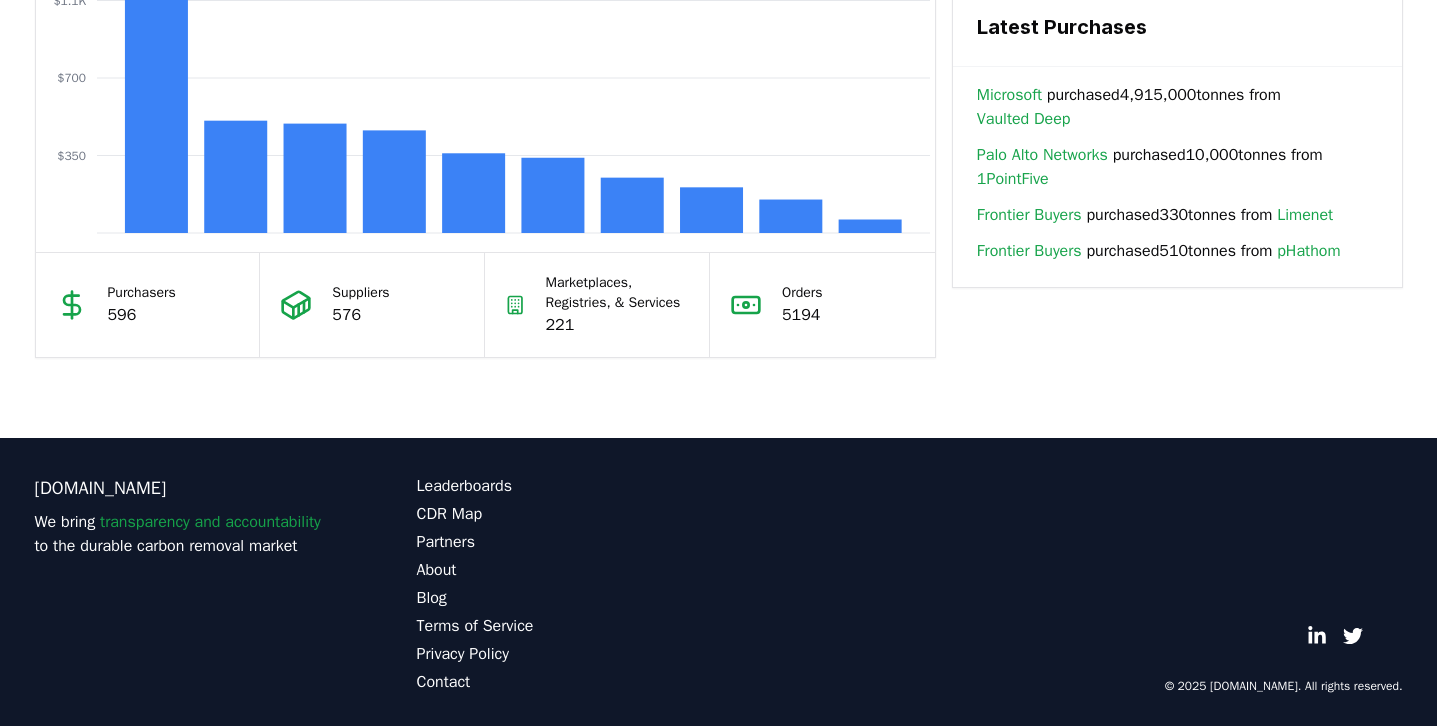 scroll, scrollTop: 1845, scrollLeft: 0, axis: vertical 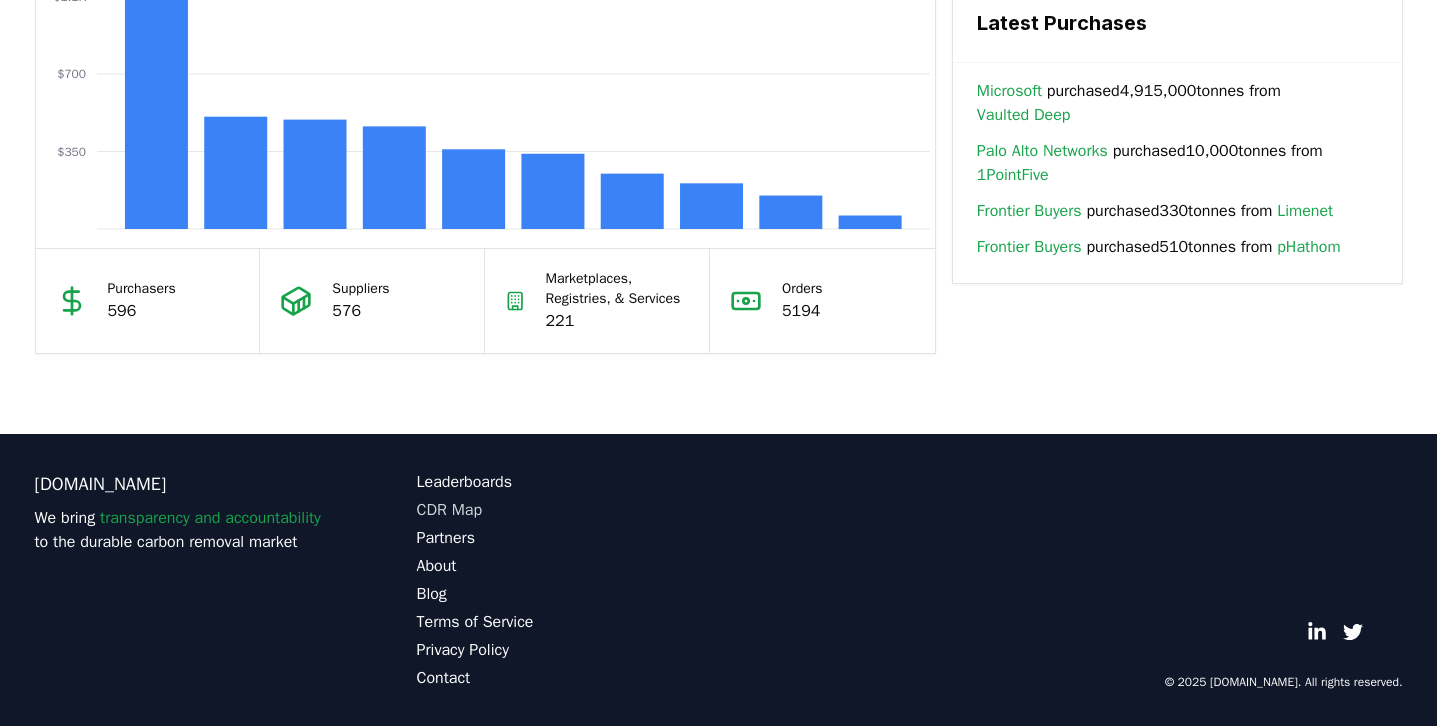 click on "CDR Map" at bounding box center [568, 510] 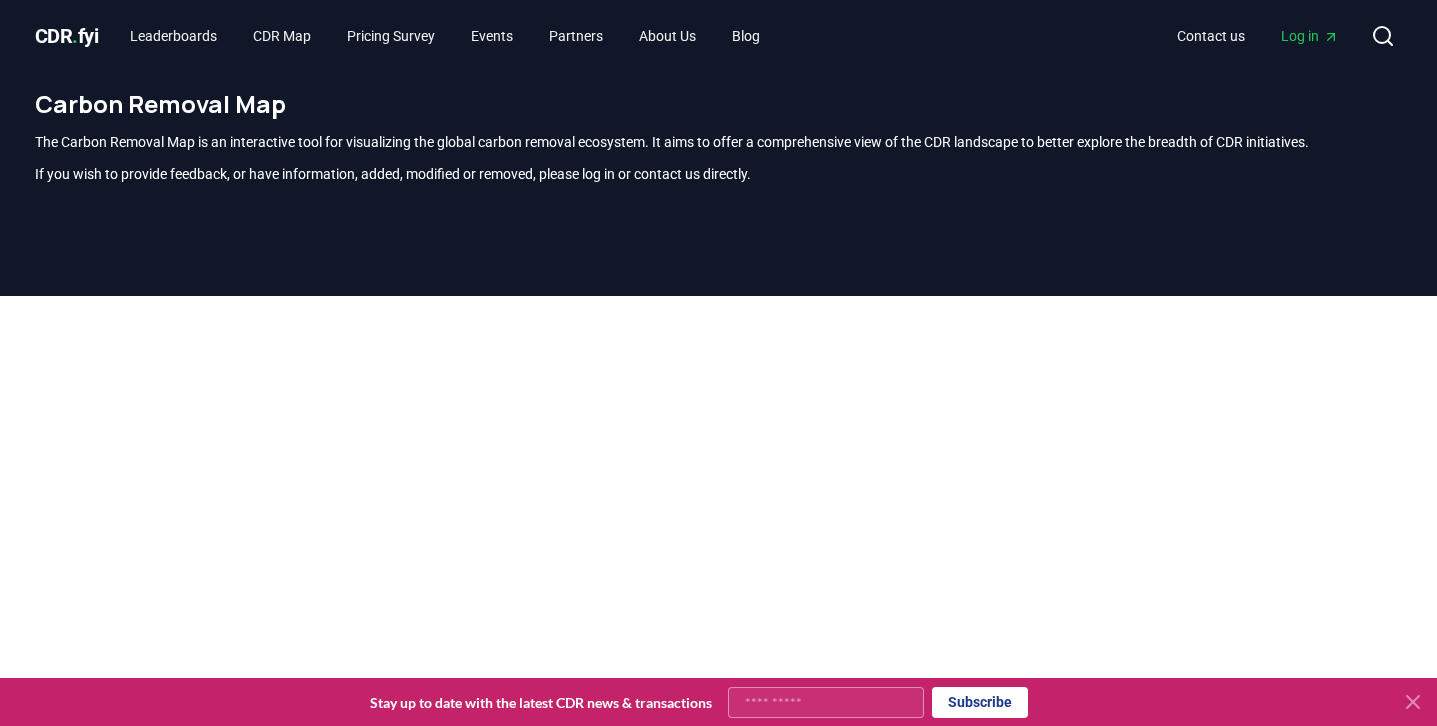 scroll, scrollTop: 588, scrollLeft: 0, axis: vertical 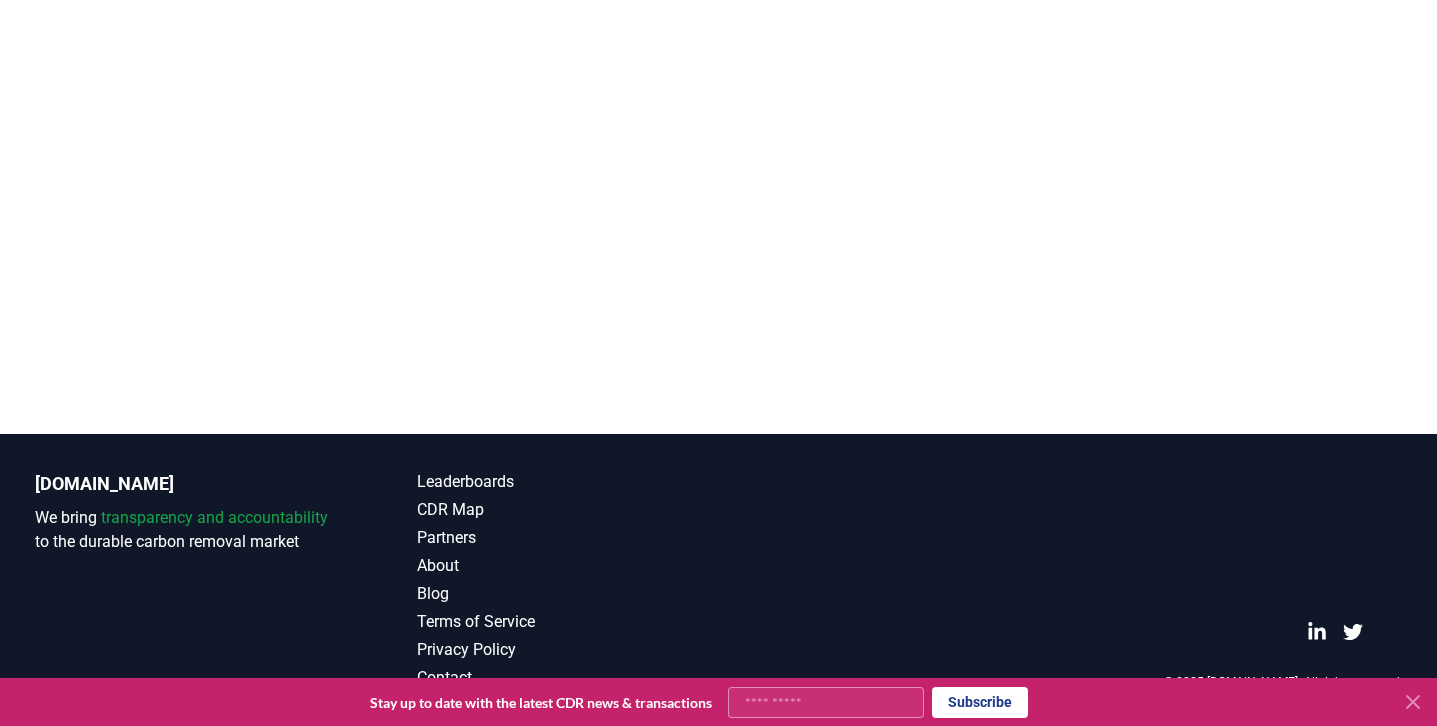 click 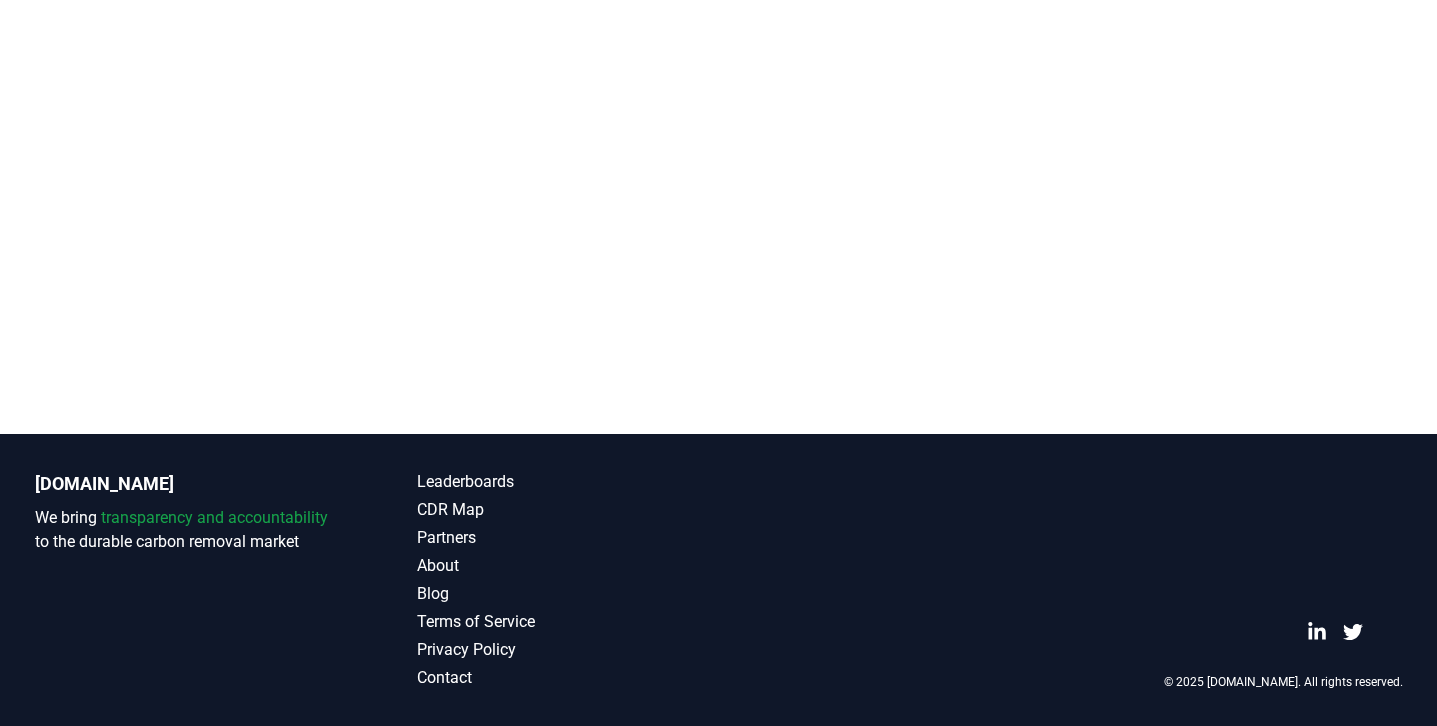 scroll, scrollTop: 411, scrollLeft: 0, axis: vertical 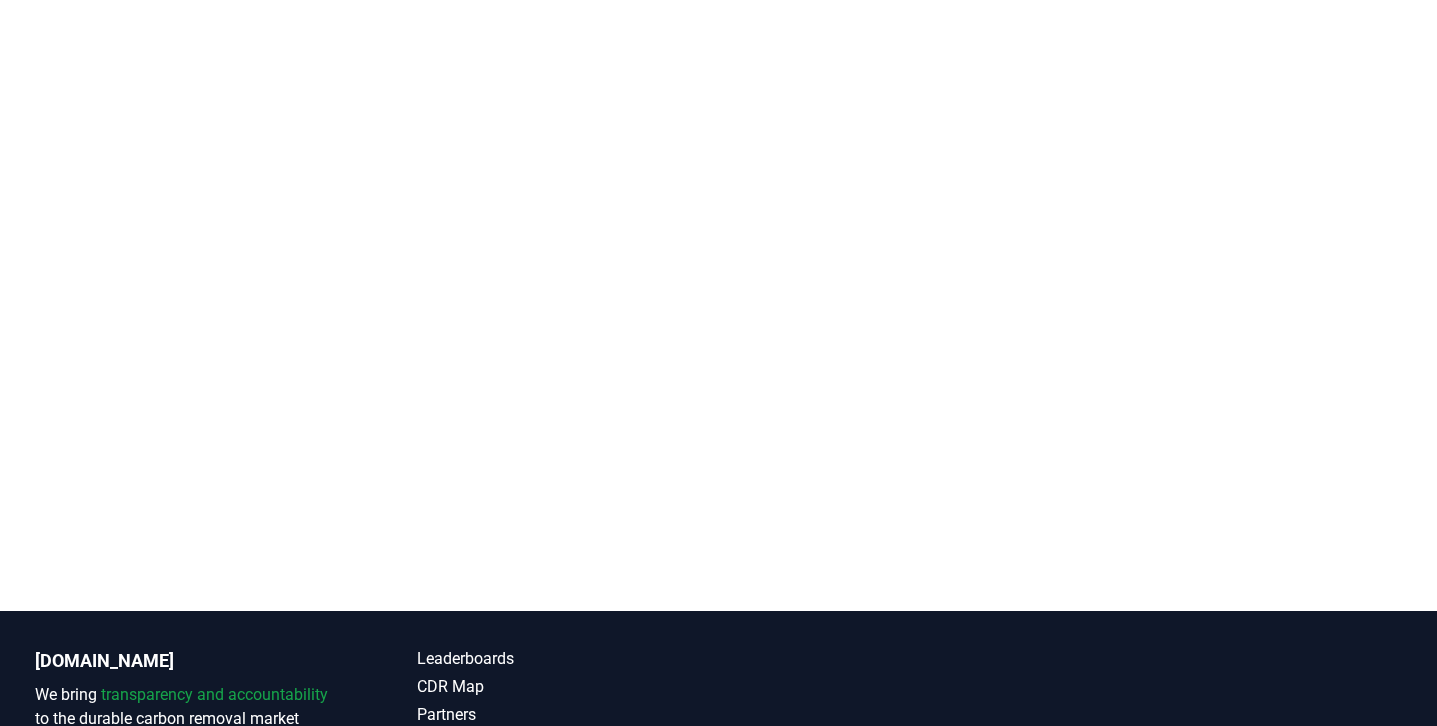 click at bounding box center [718, 248] 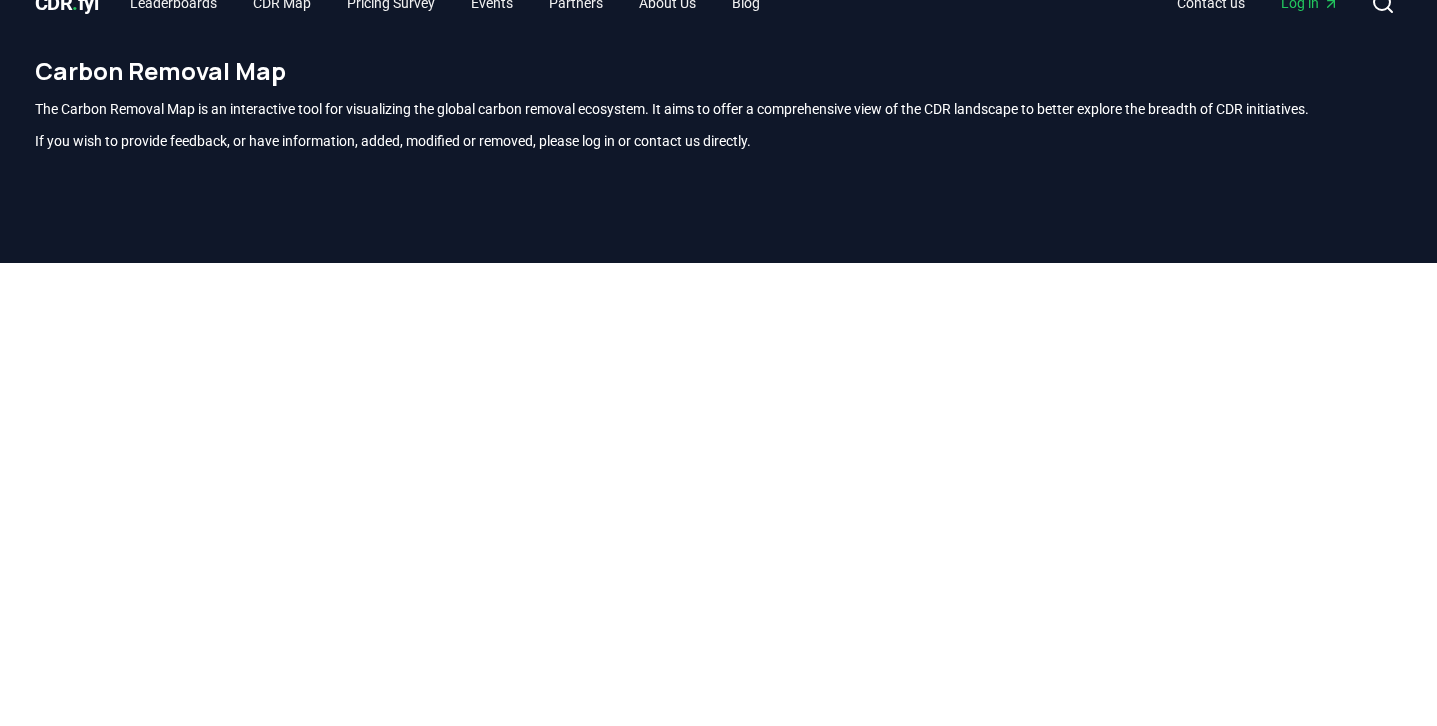 scroll, scrollTop: 0, scrollLeft: 0, axis: both 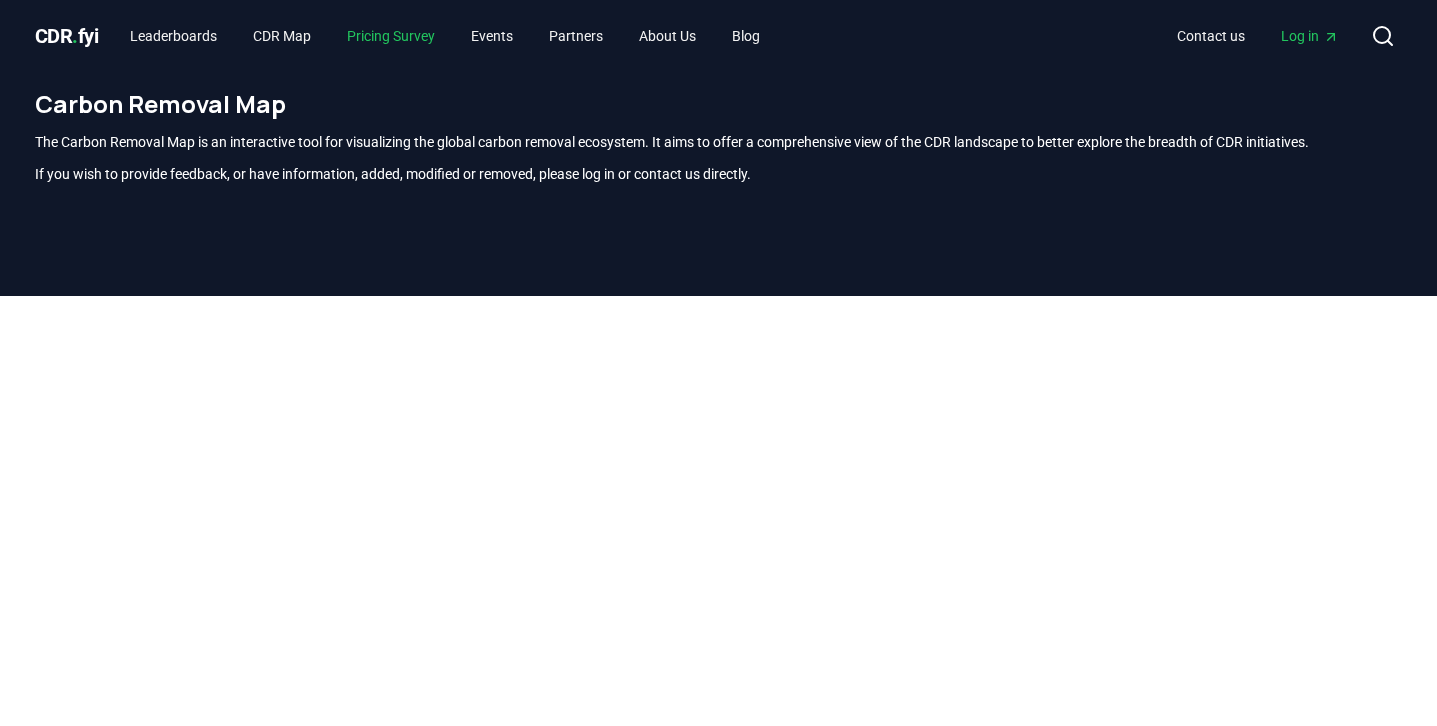 click on "Pricing Survey" at bounding box center [391, 36] 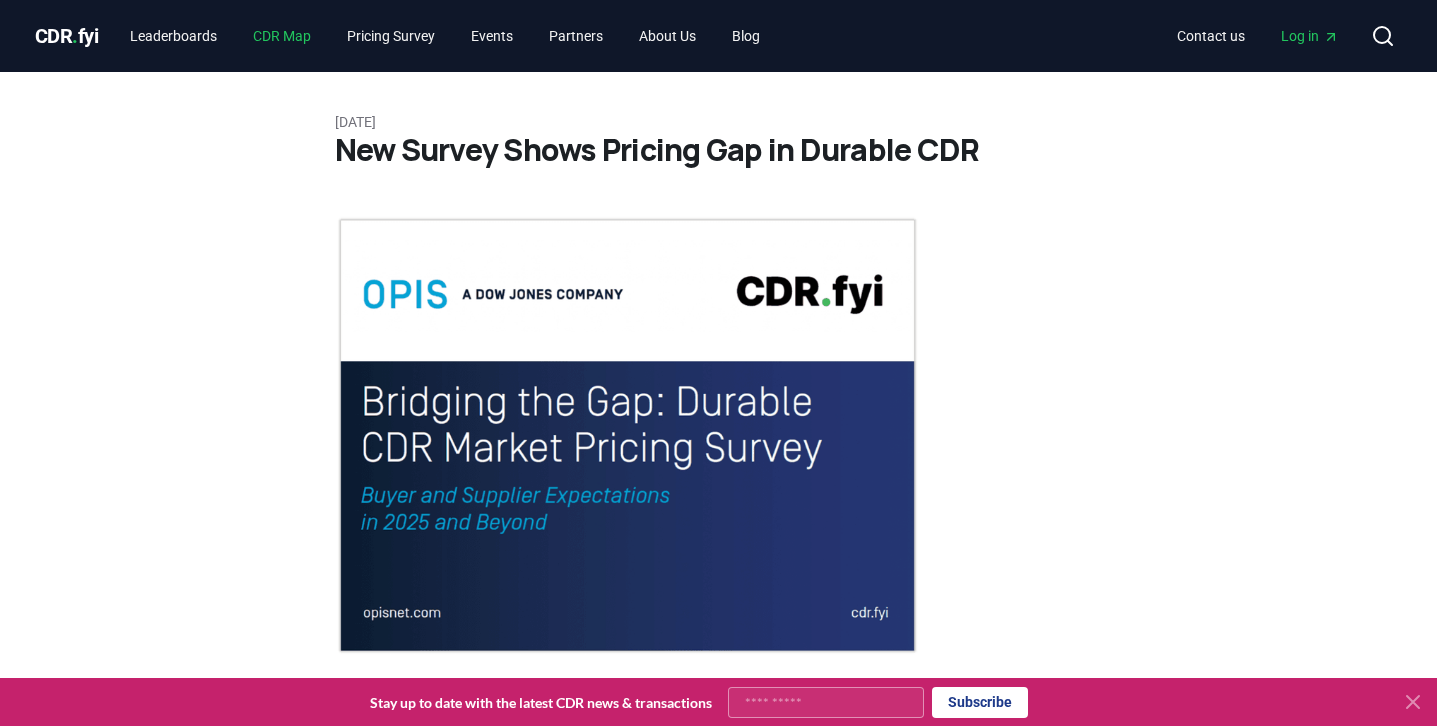 click on "CDR Map" at bounding box center [282, 36] 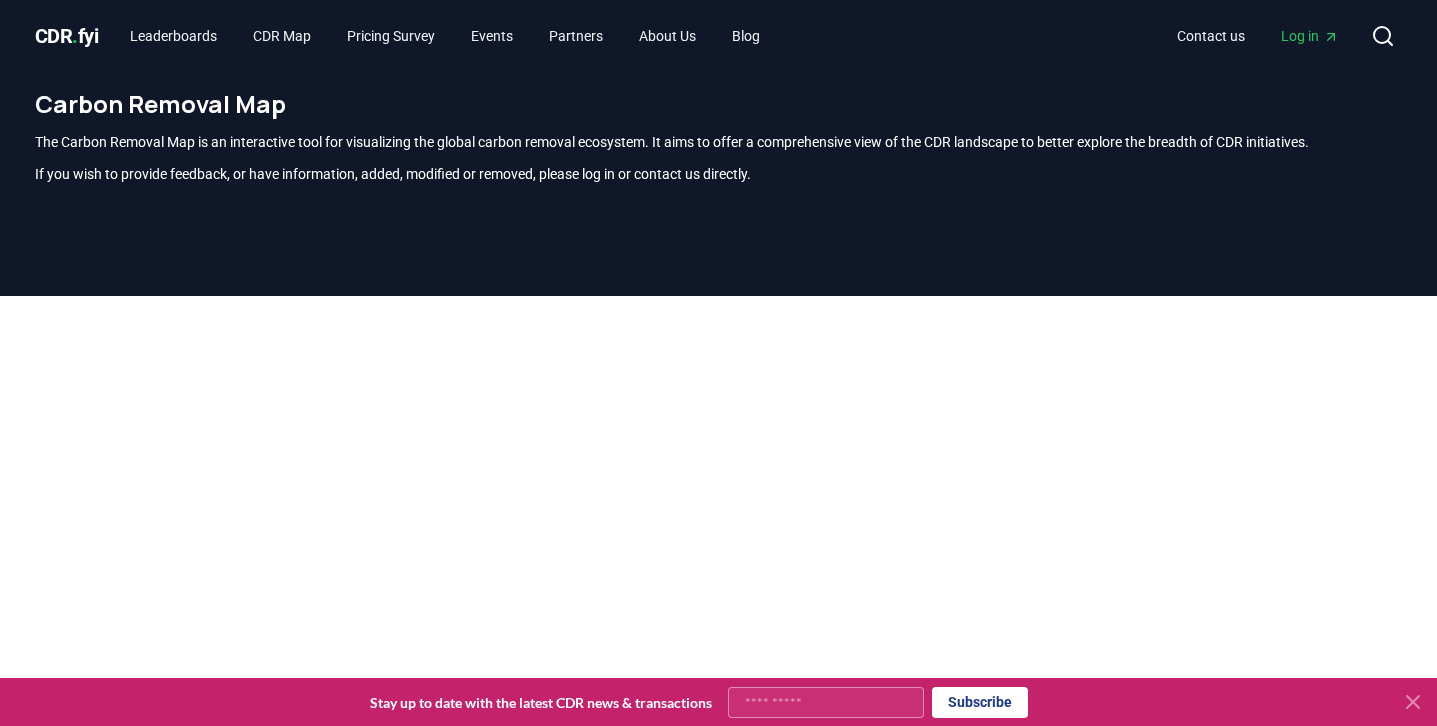 scroll, scrollTop: 588, scrollLeft: 0, axis: vertical 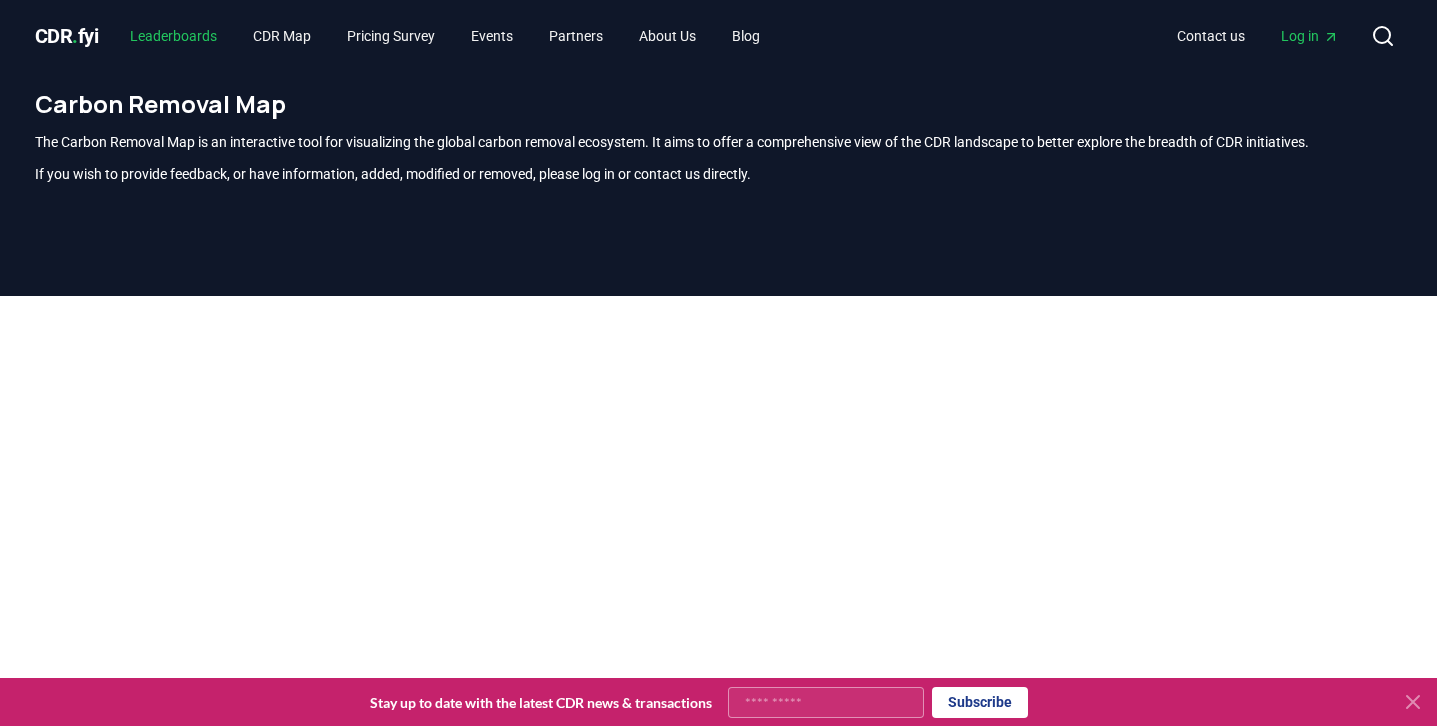 click on "Leaderboards" at bounding box center (173, 36) 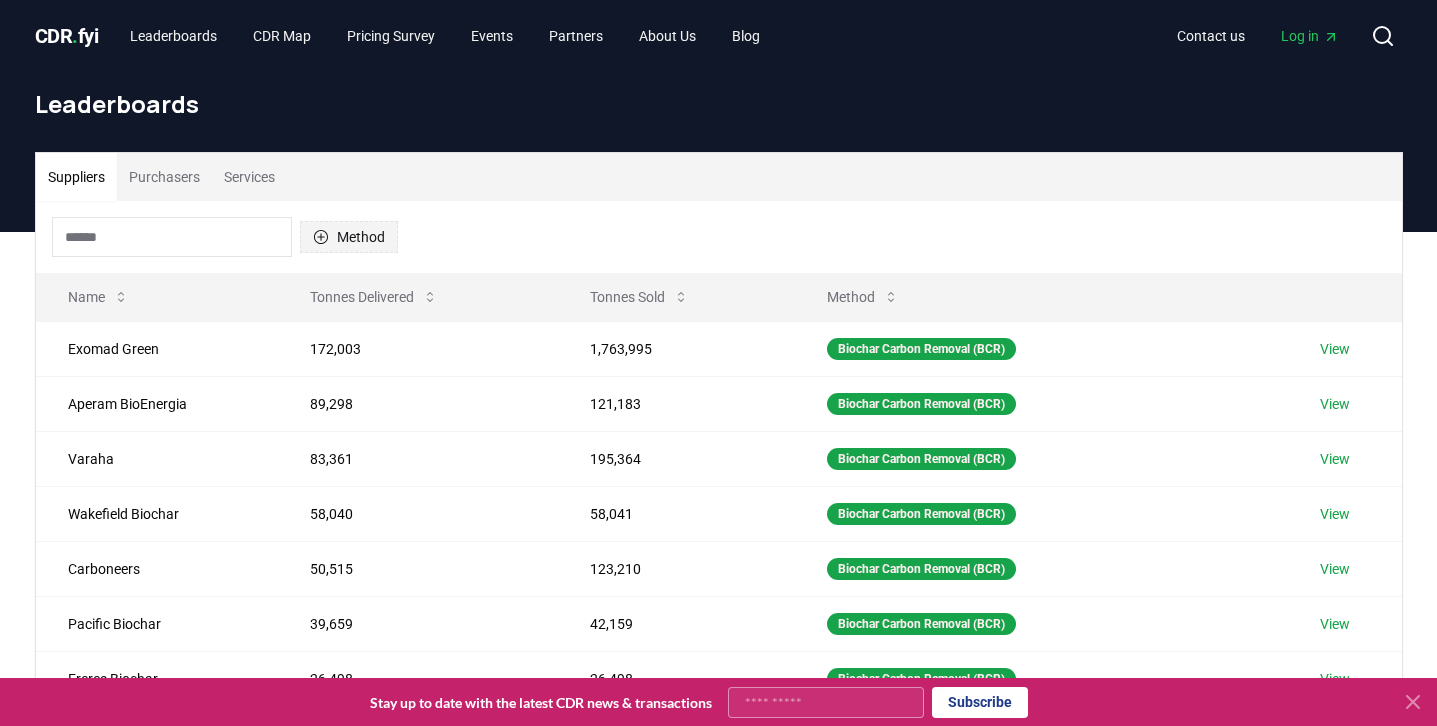 click on "Method" at bounding box center (349, 237) 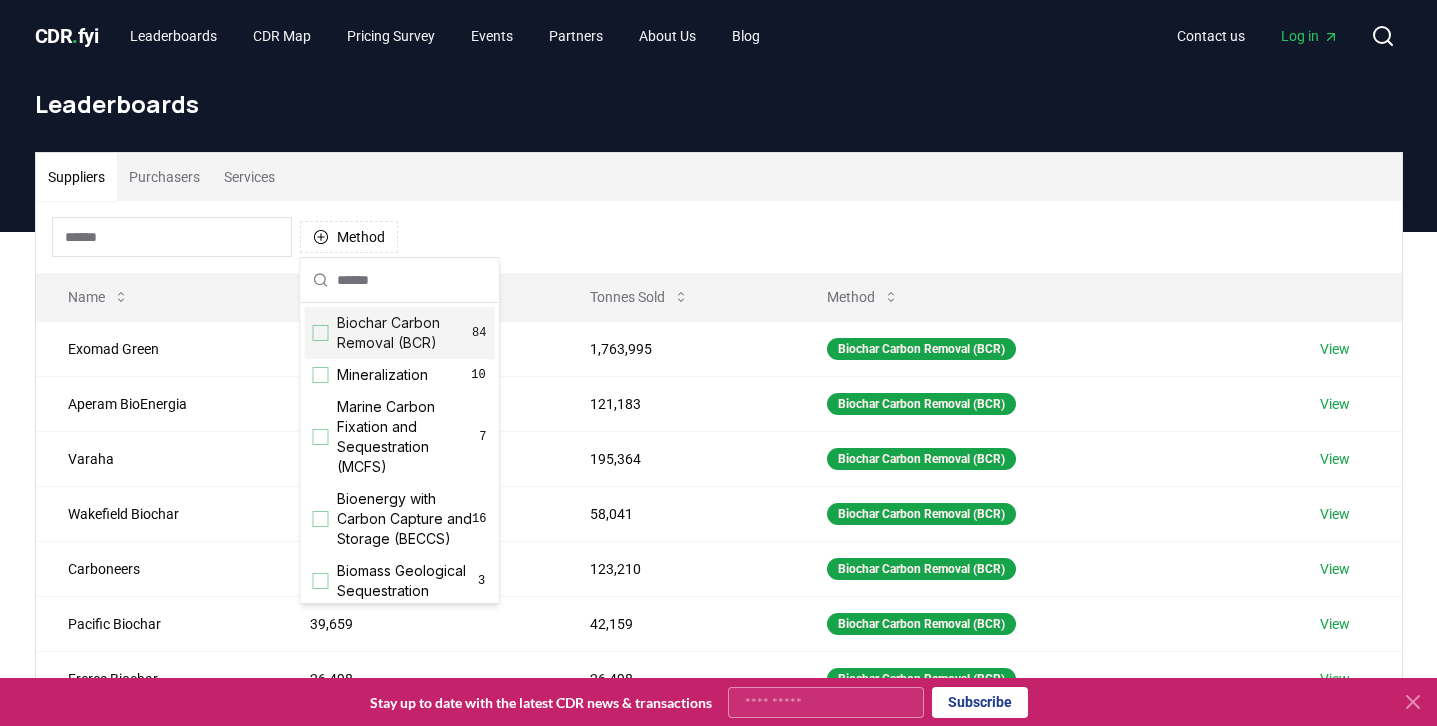 click on "Biochar Carbon Removal (BCR)" at bounding box center (405, 333) 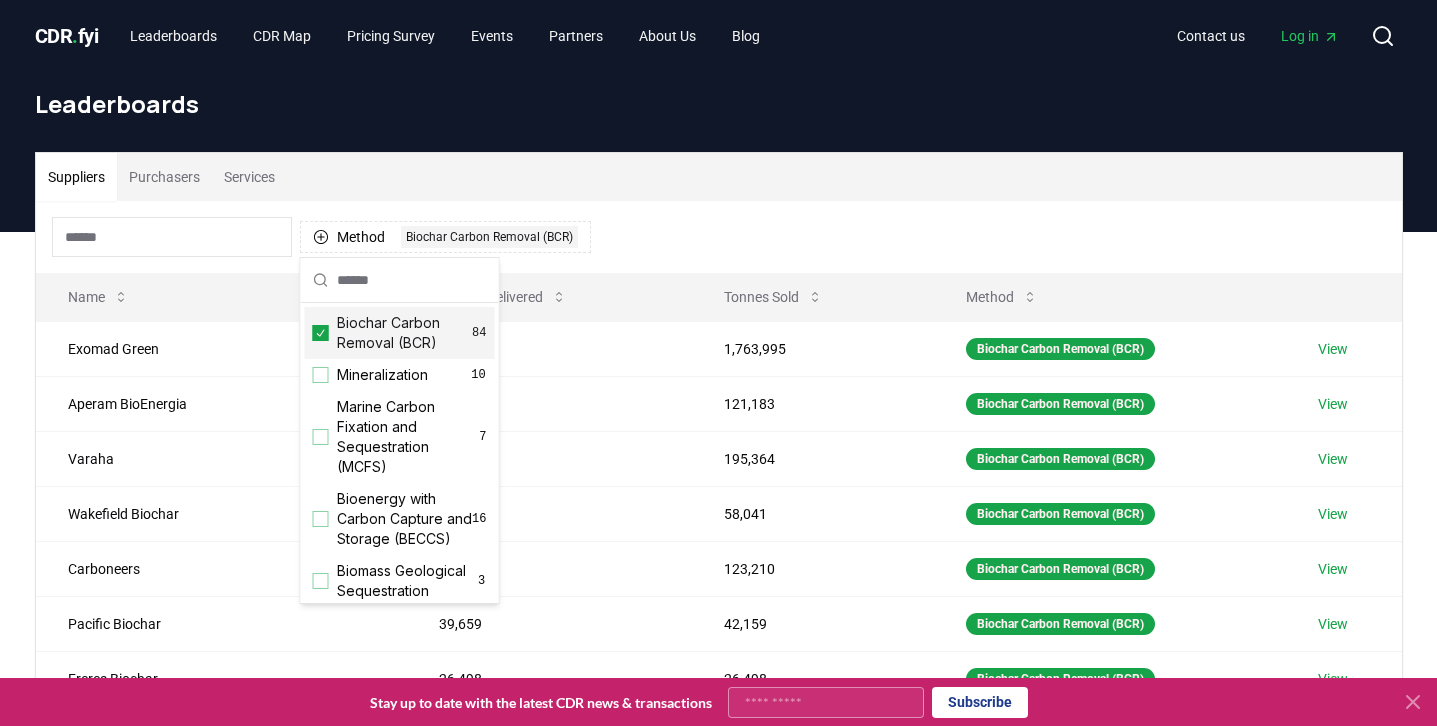 click on "Method 1 Biochar Carbon Removal (BCR)" at bounding box center [719, 237] 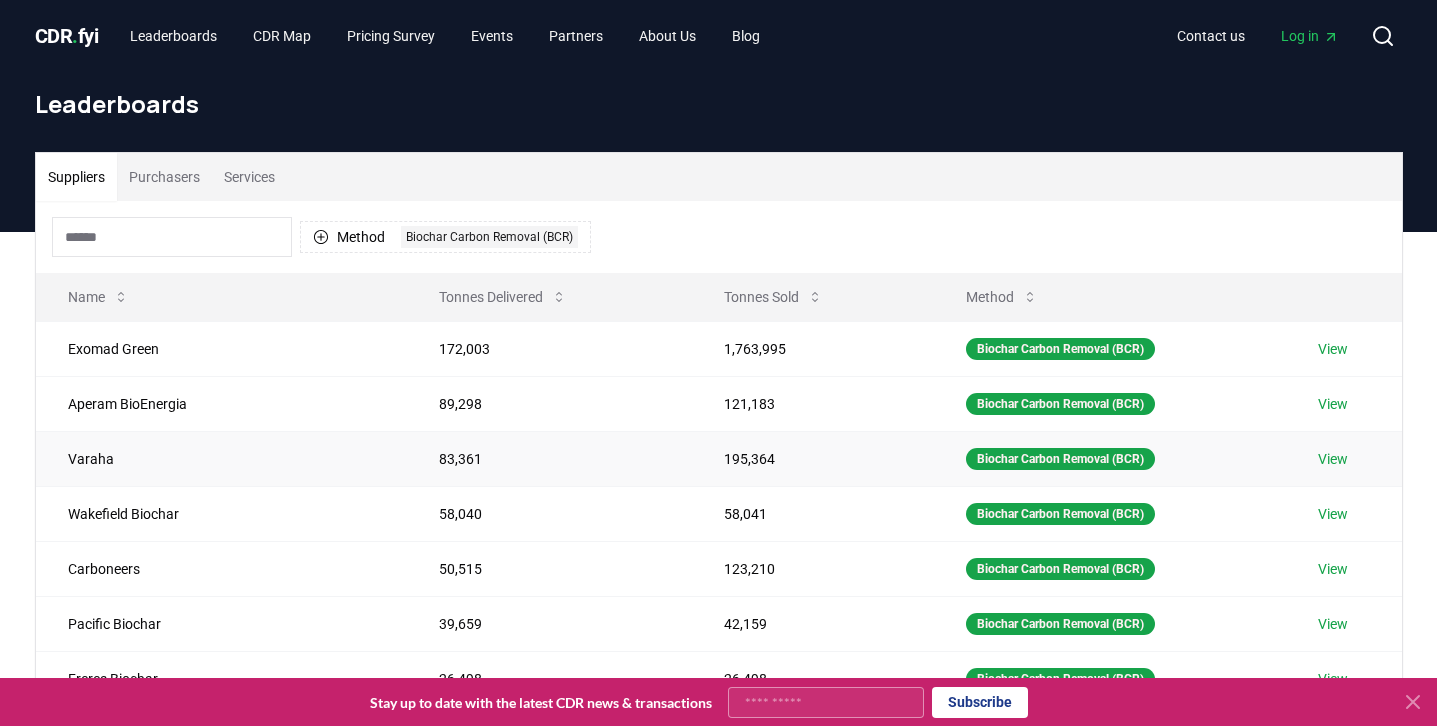 click on "View" at bounding box center (1333, 459) 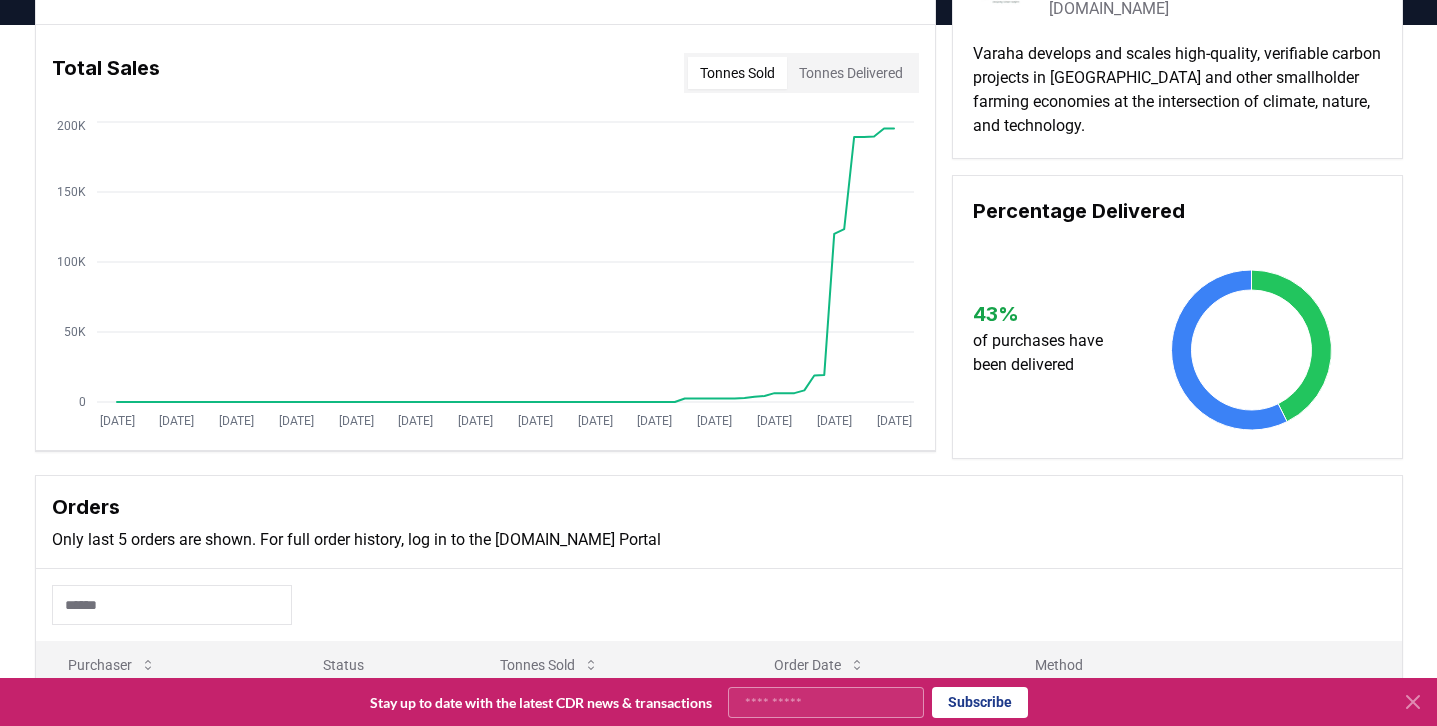 scroll, scrollTop: 0, scrollLeft: 0, axis: both 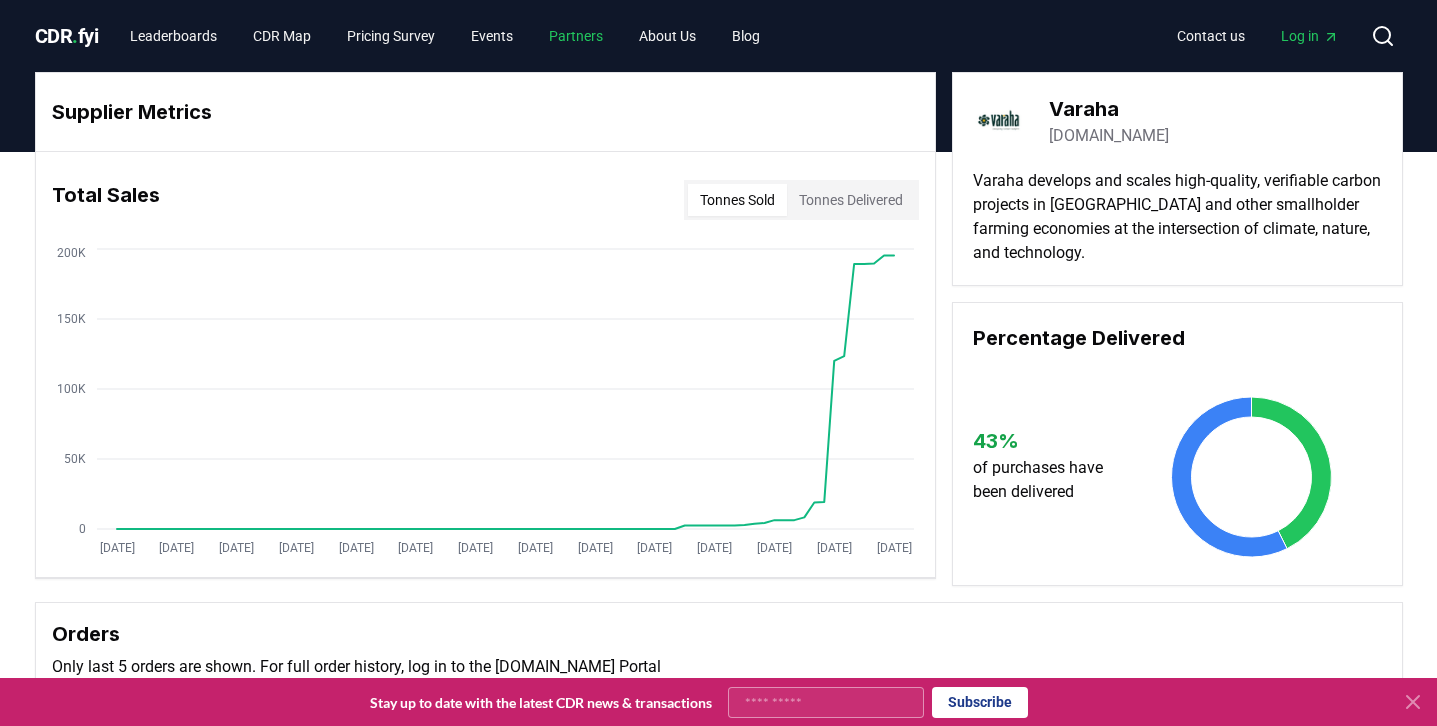 click on "Partners" at bounding box center [576, 36] 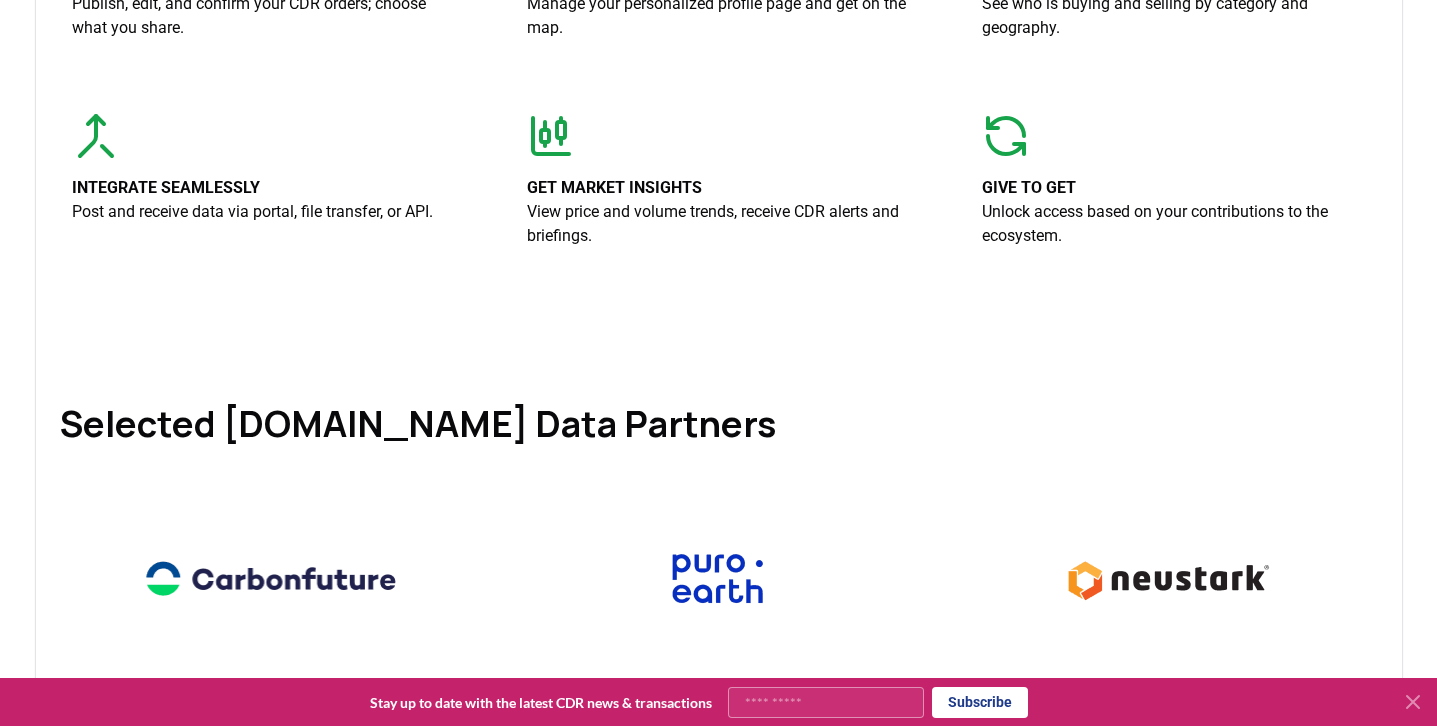 scroll, scrollTop: 0, scrollLeft: 0, axis: both 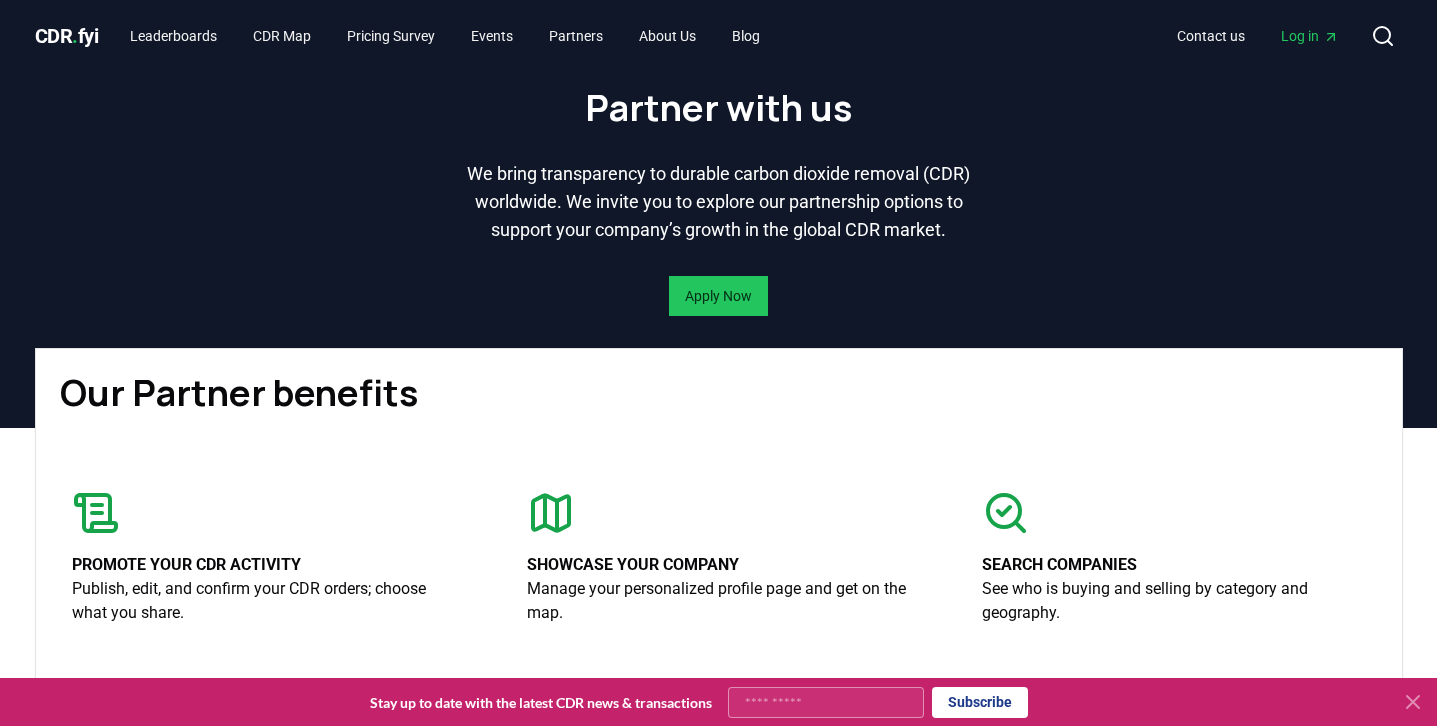 click 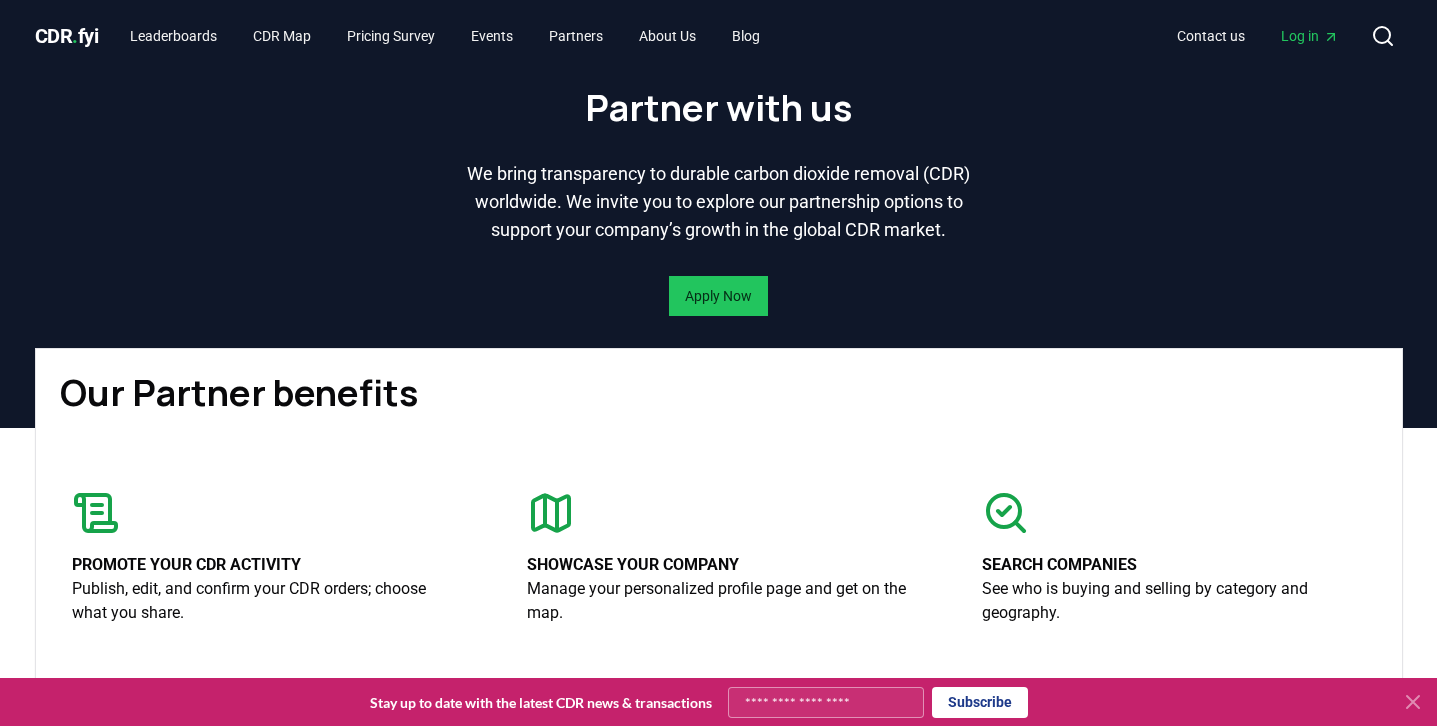 click on "Subscribe" at bounding box center [980, 702] 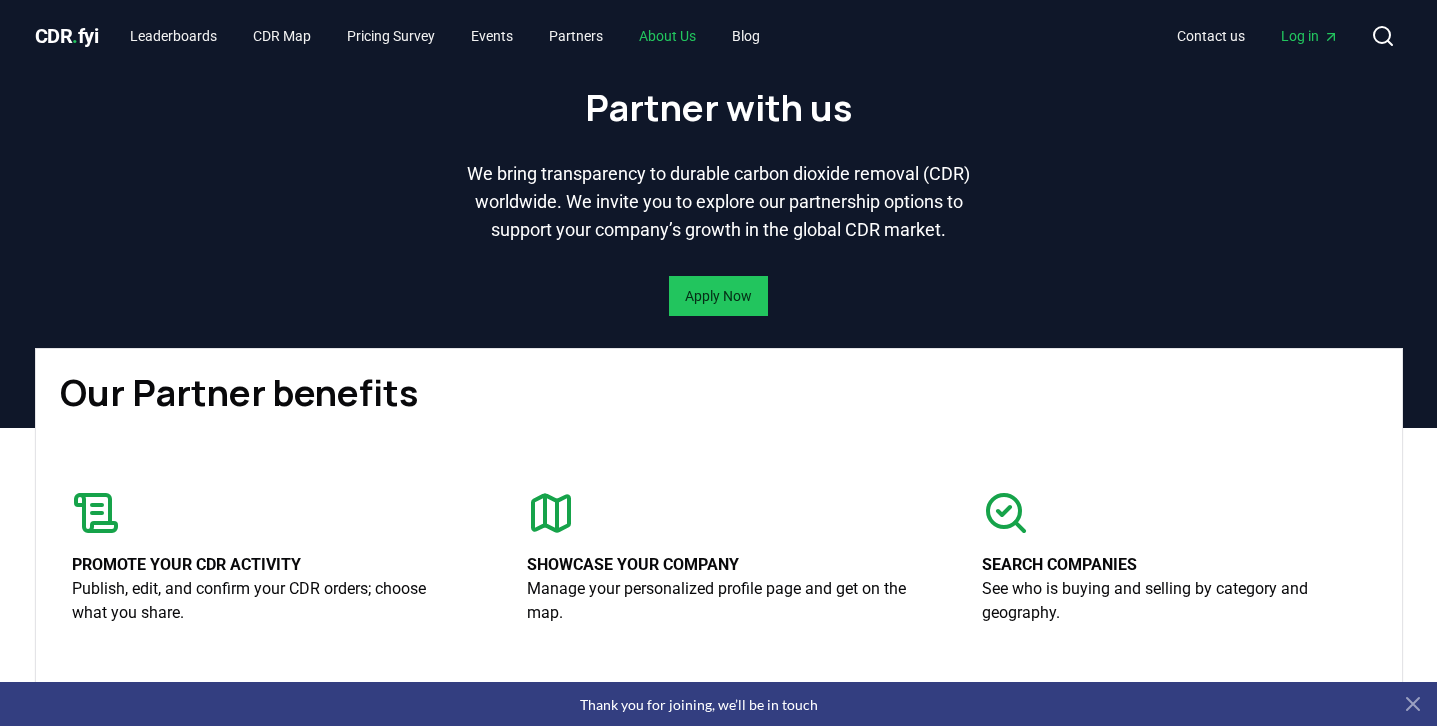 click on "About Us" at bounding box center (667, 36) 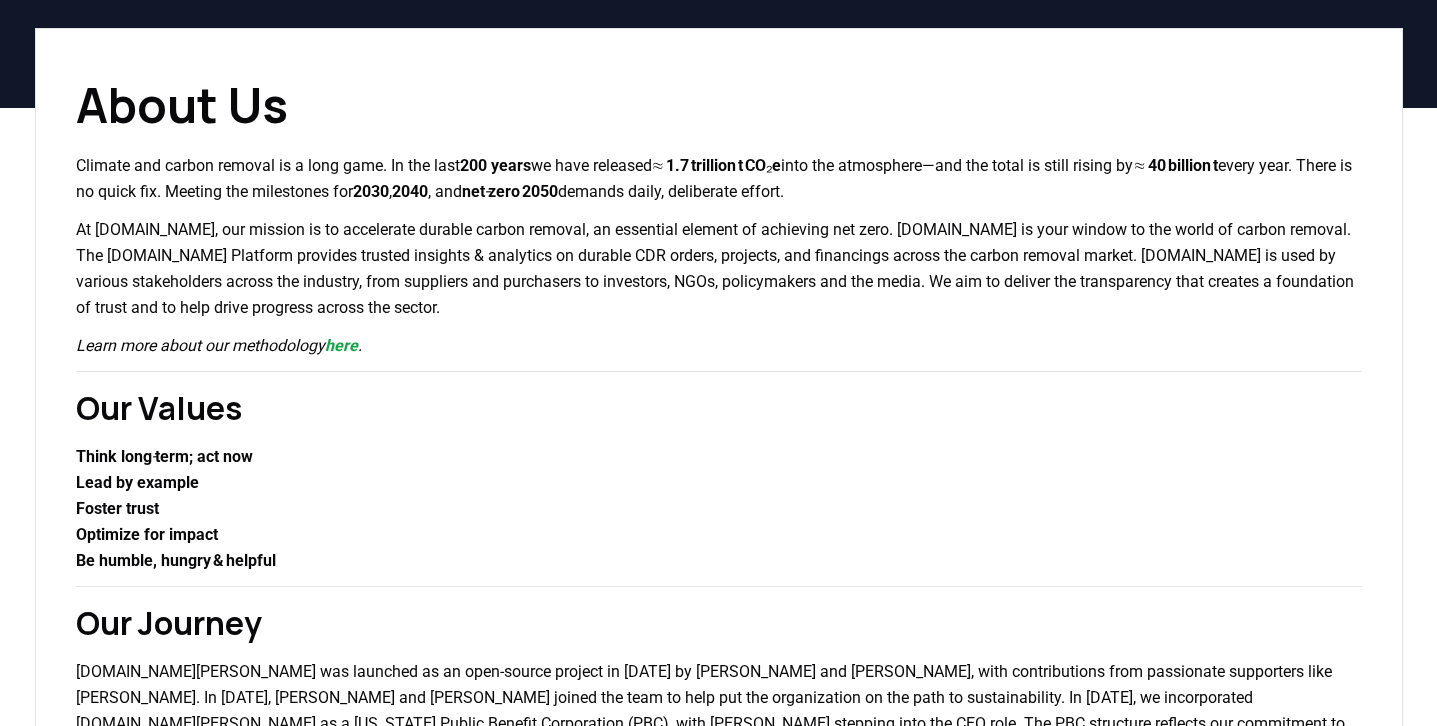 scroll, scrollTop: 142, scrollLeft: 0, axis: vertical 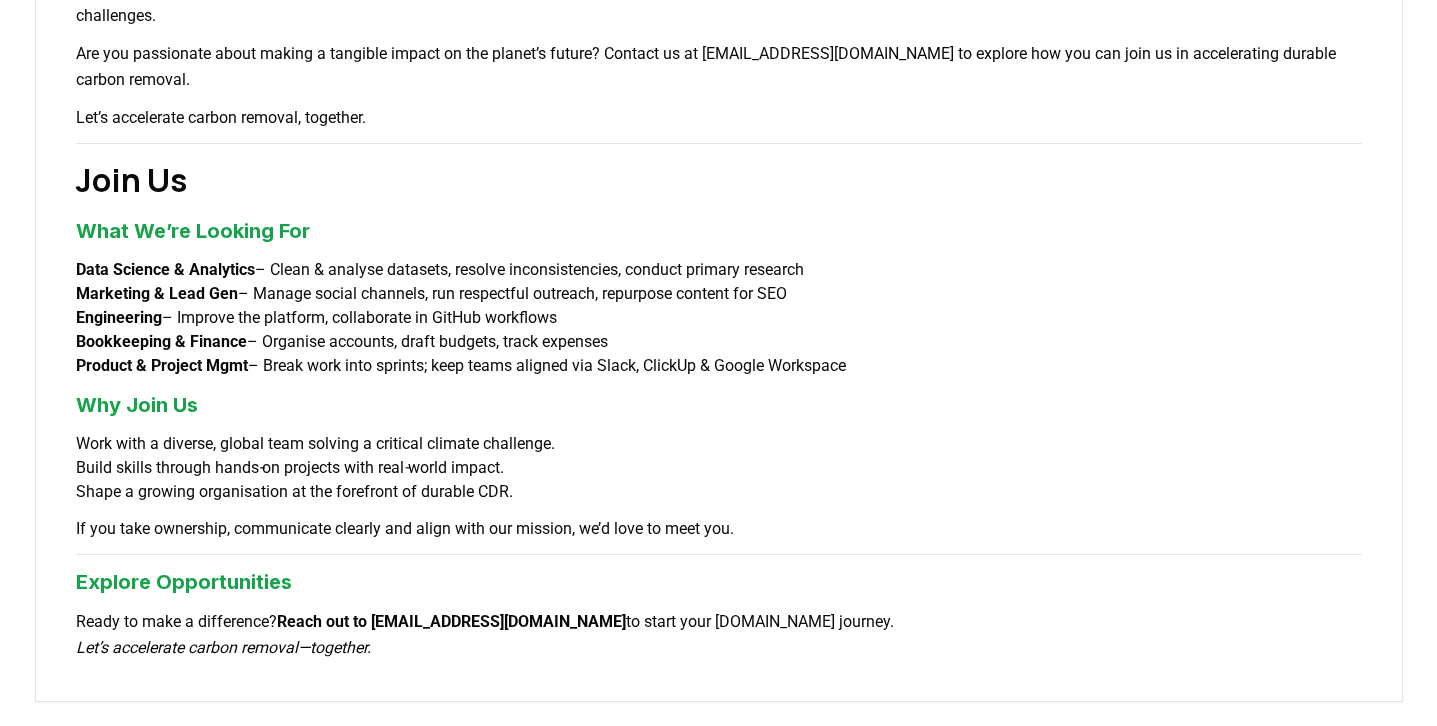 drag, startPoint x: 75, startPoint y: 196, endPoint x: 910, endPoint y: 293, distance: 840.61523 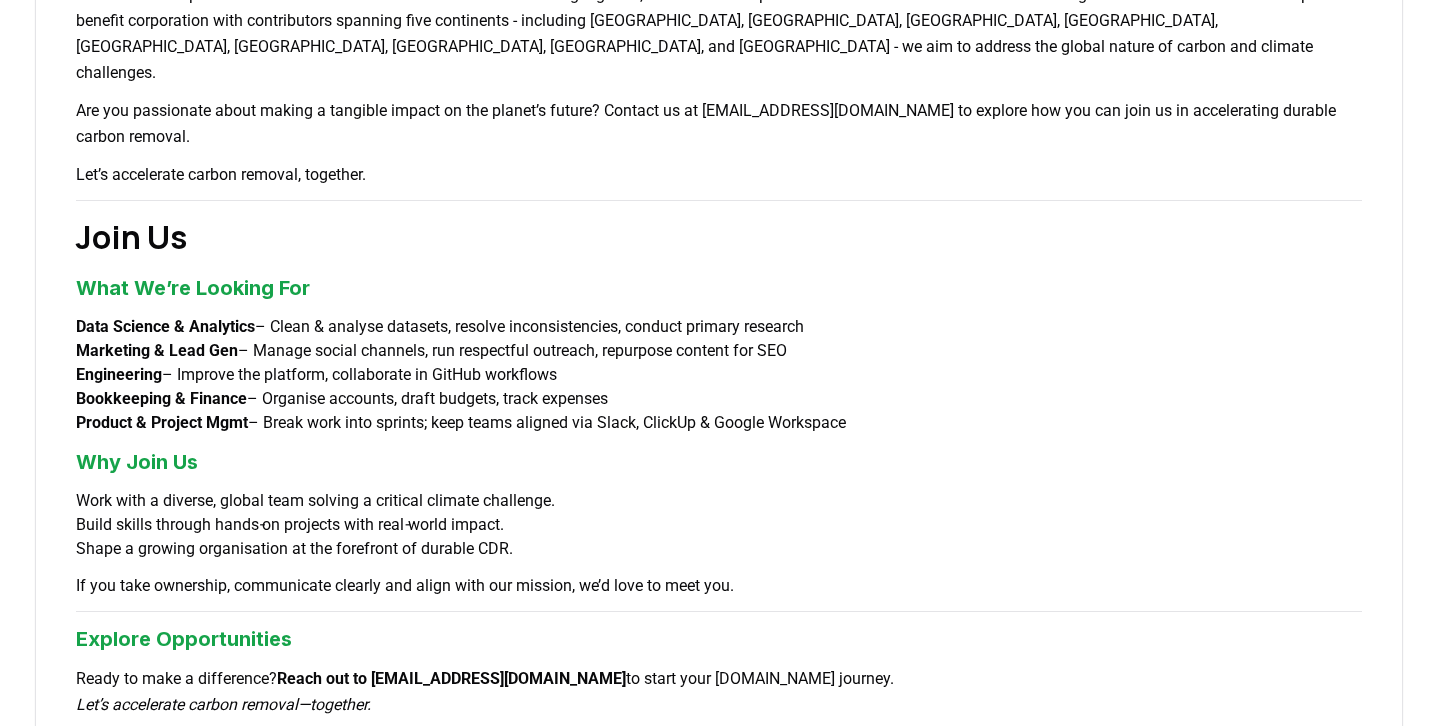 scroll, scrollTop: 1367, scrollLeft: 0, axis: vertical 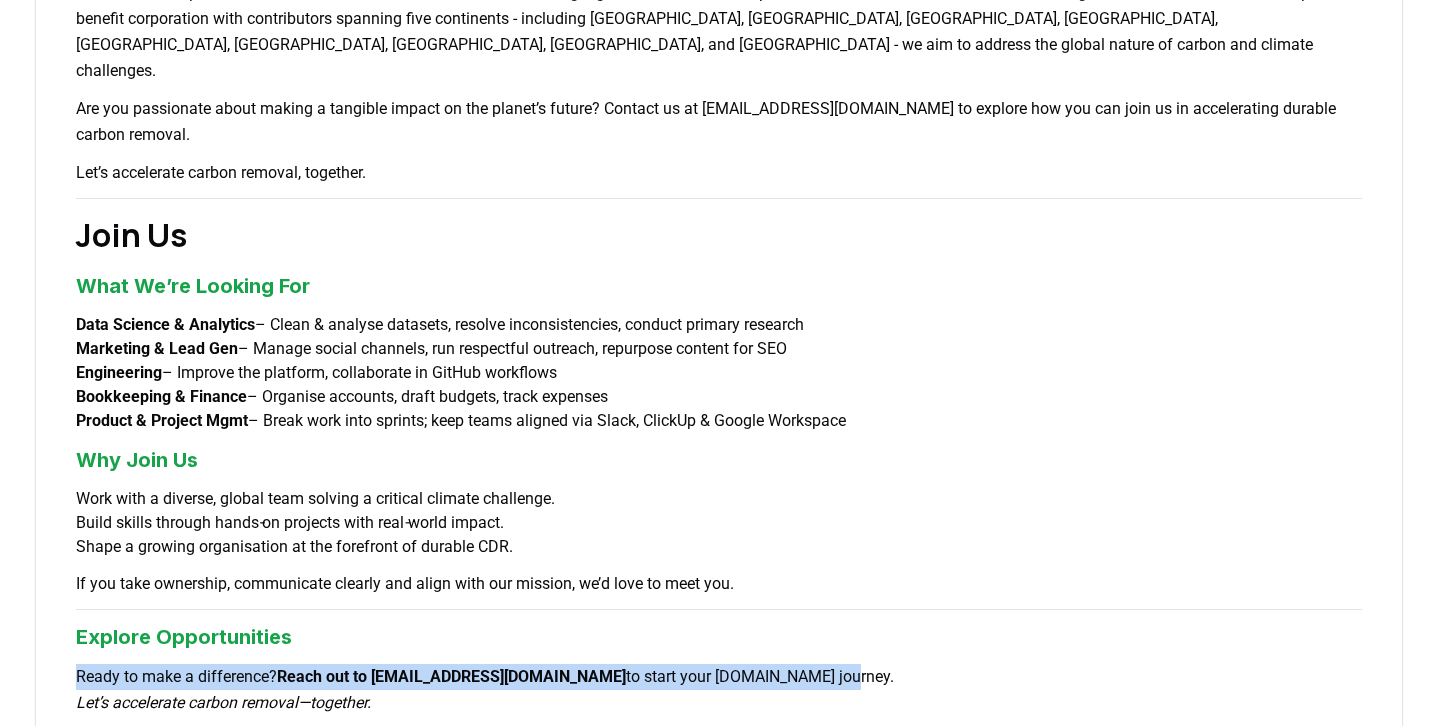 drag, startPoint x: 77, startPoint y: 600, endPoint x: 692, endPoint y: 603, distance: 615.0073 